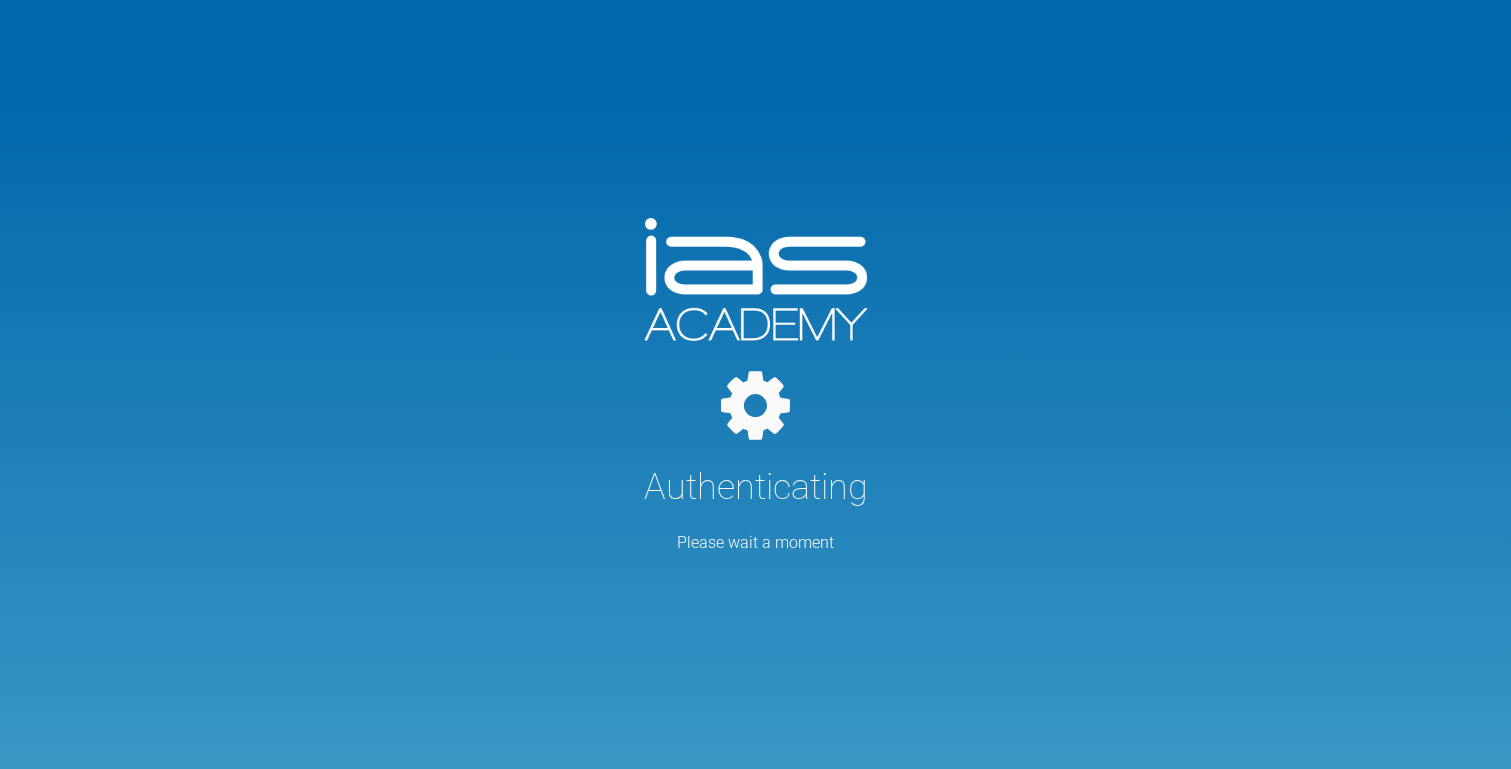 scroll, scrollTop: 0, scrollLeft: 0, axis: both 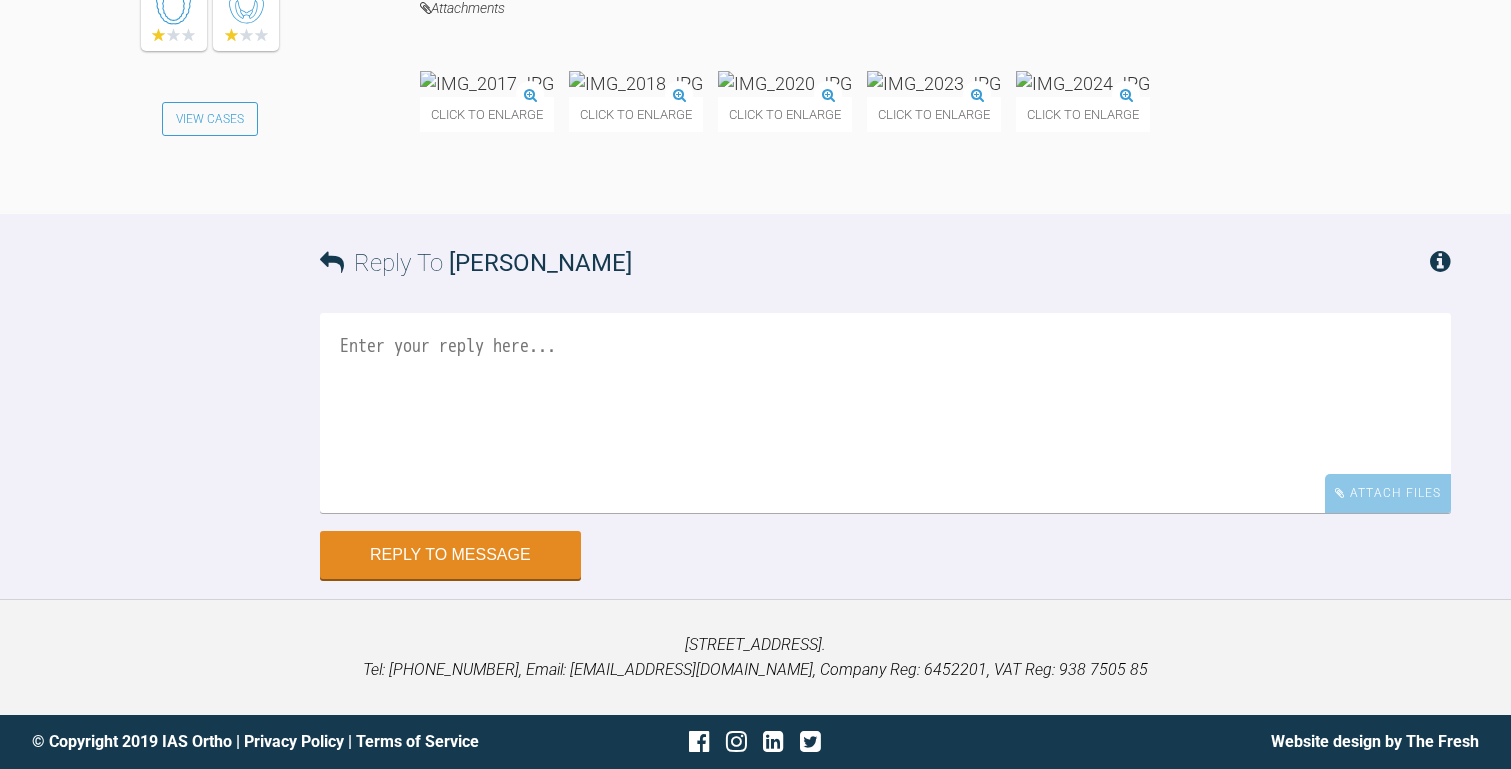 click at bounding box center (487, 83) 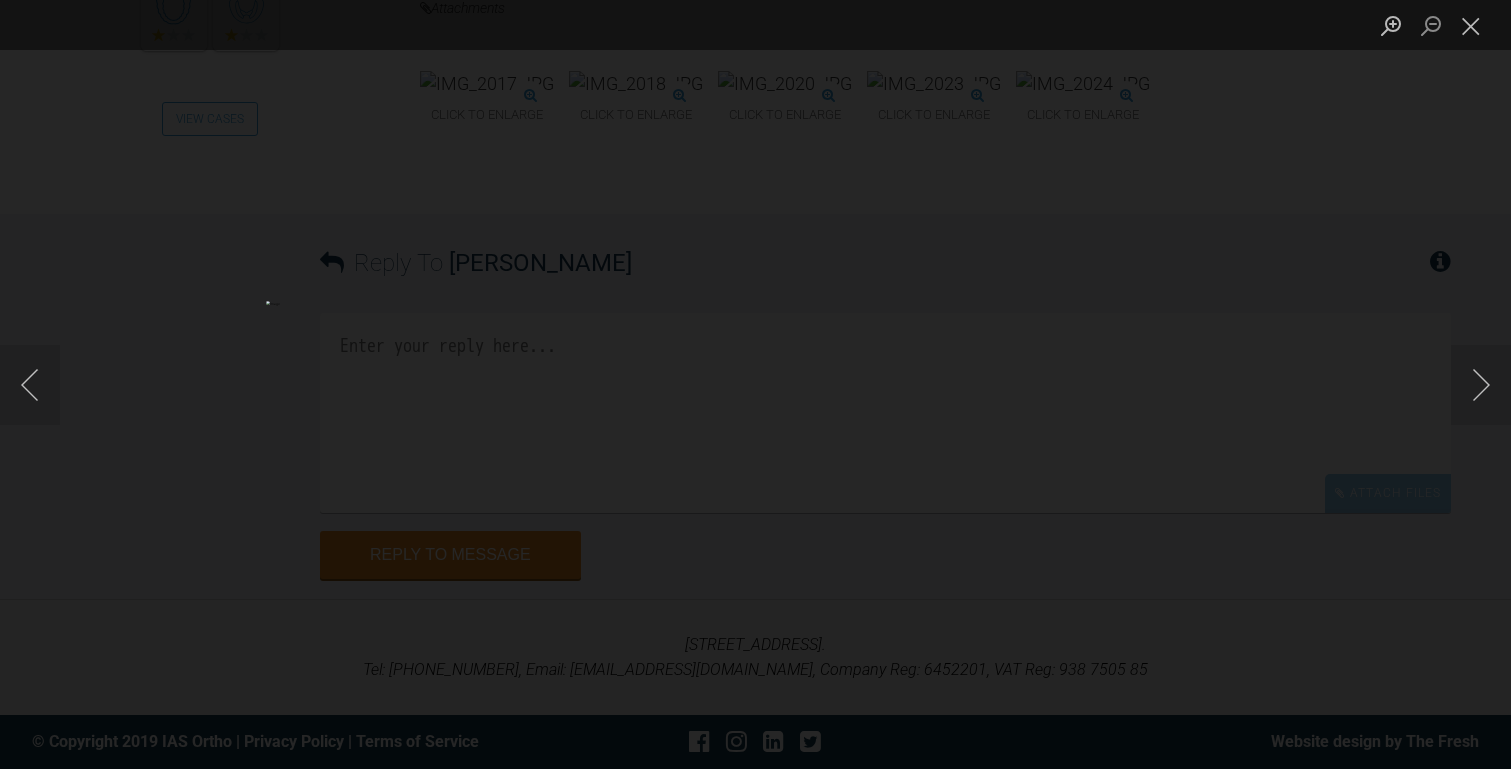 click at bounding box center (-1082, 384) 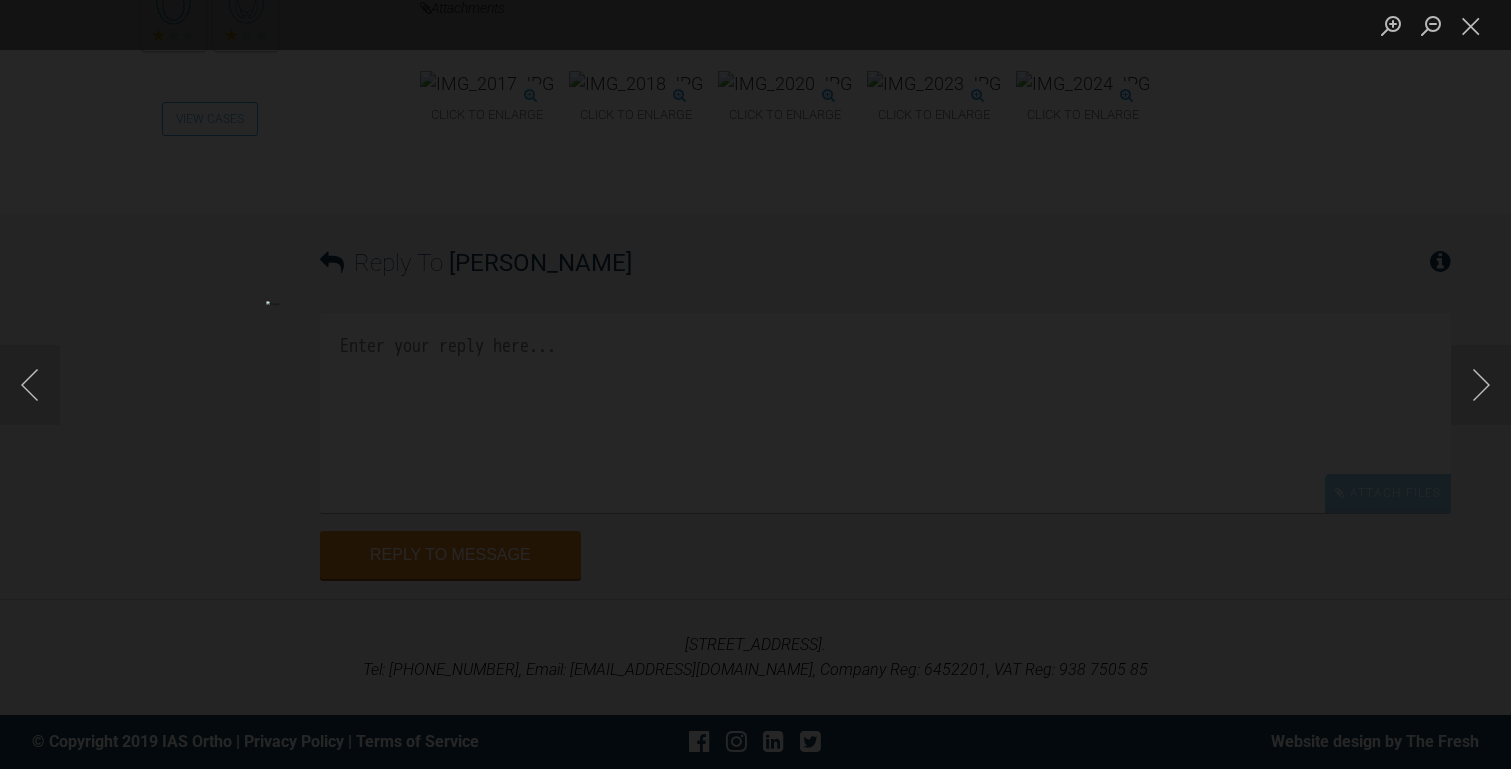 click at bounding box center [-760, 237] 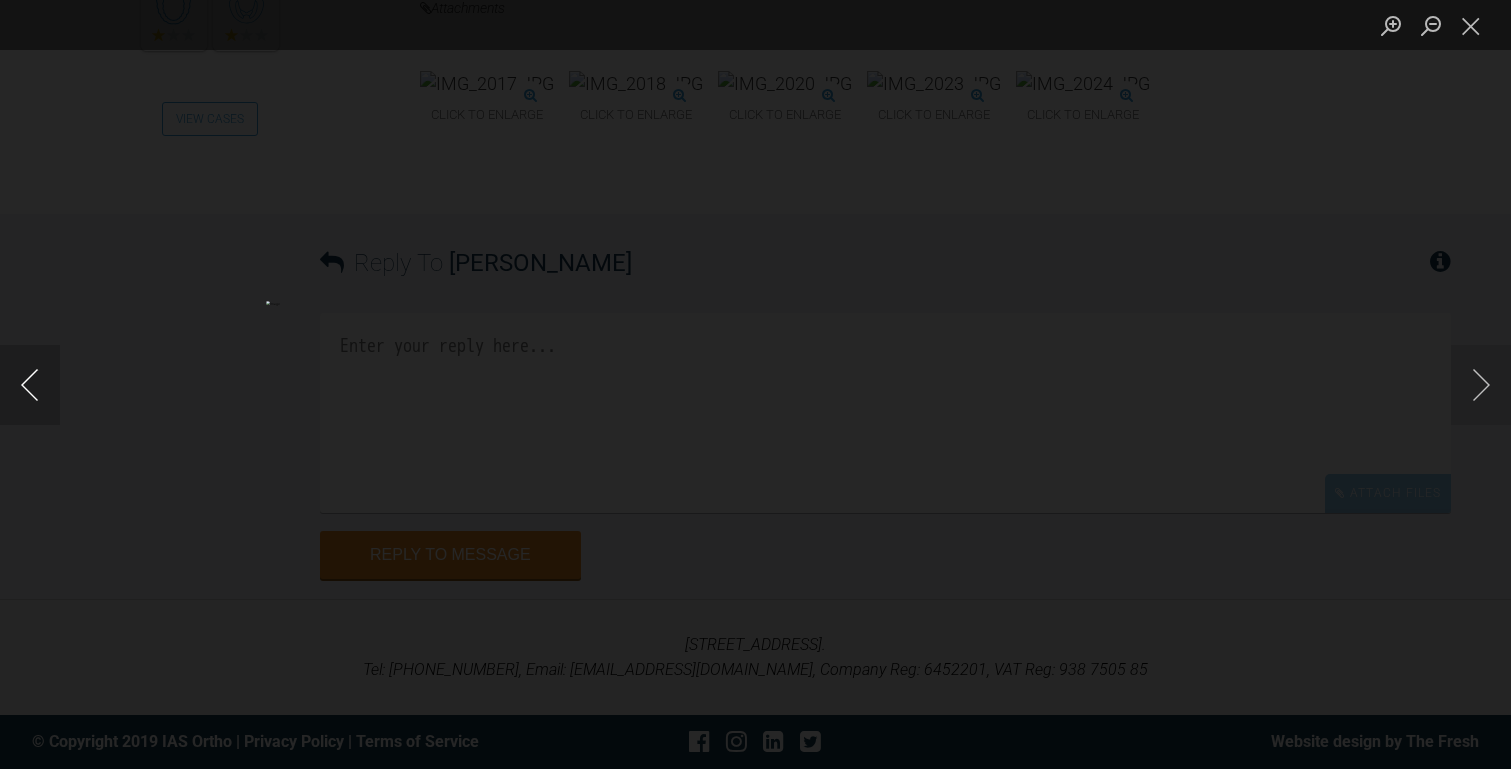 click at bounding box center (30, 385) 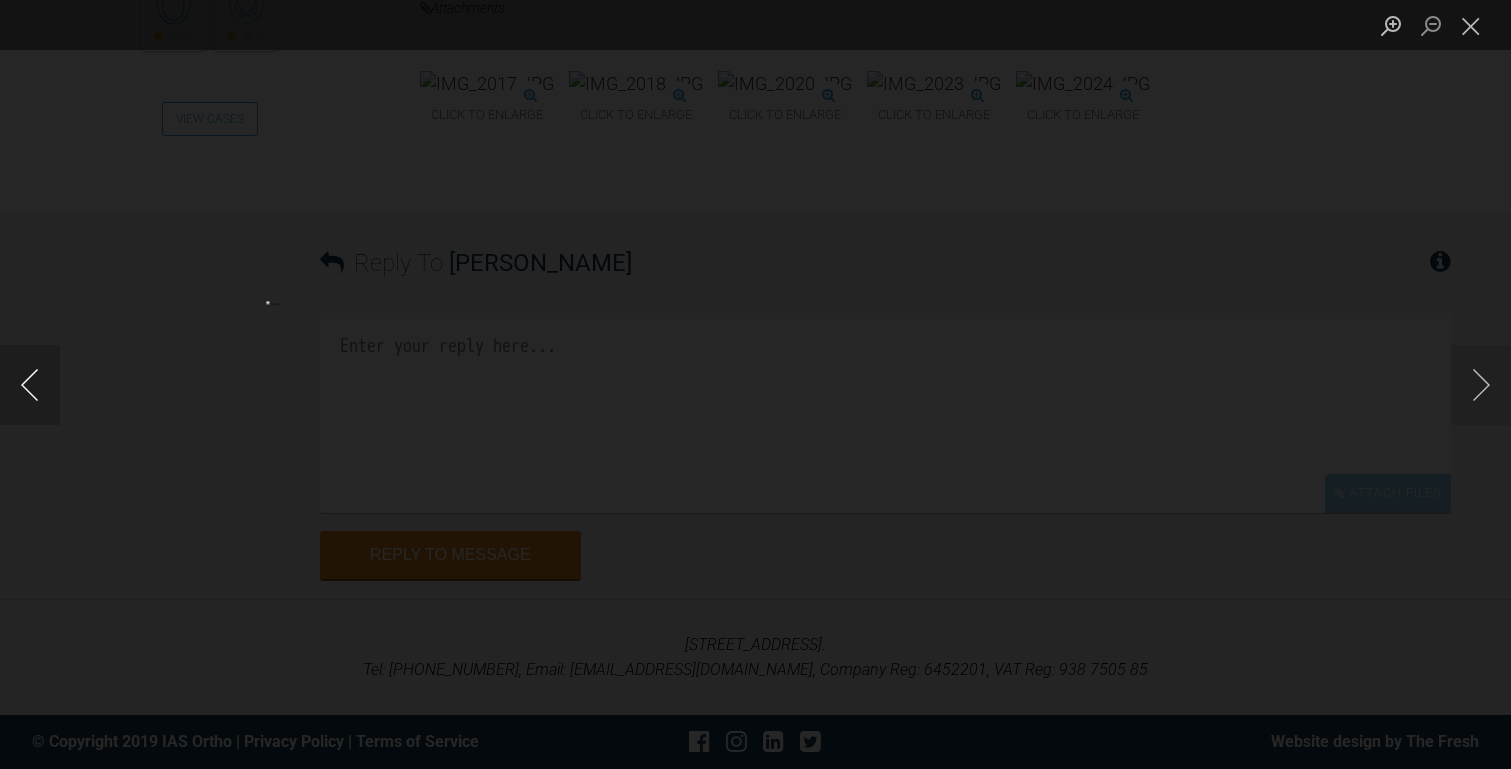 click at bounding box center [30, 385] 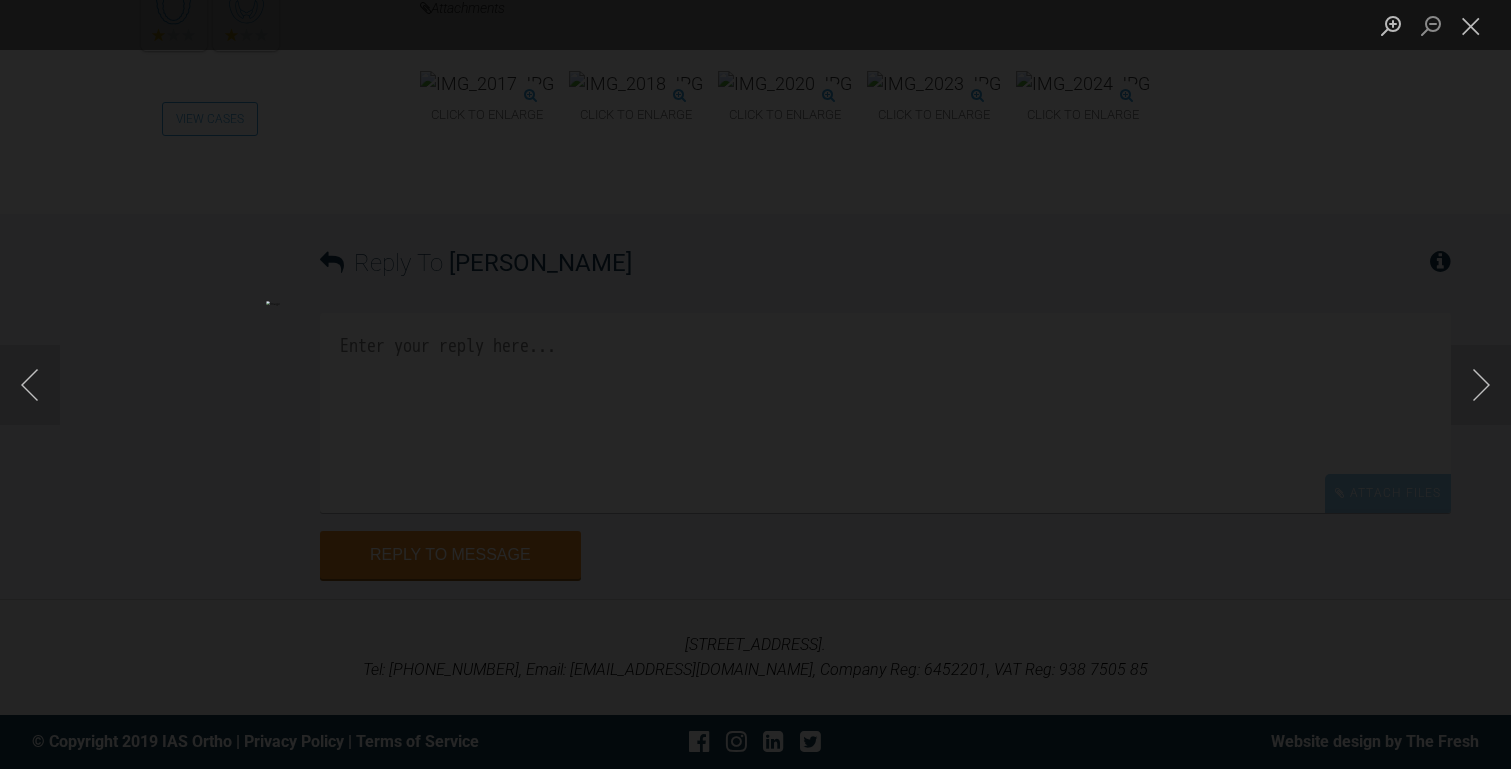 click at bounding box center (755, 384) 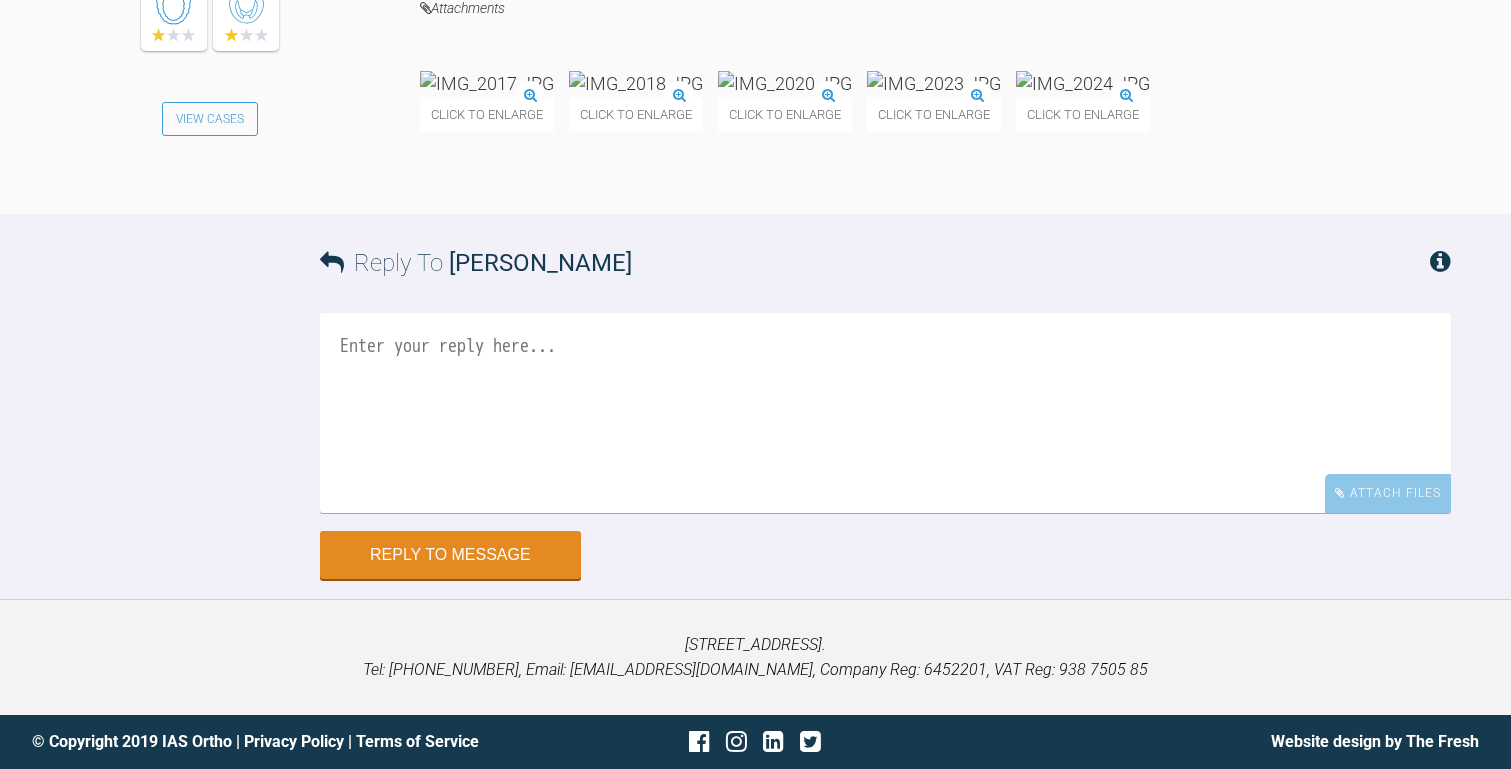 scroll, scrollTop: 11554, scrollLeft: 0, axis: vertical 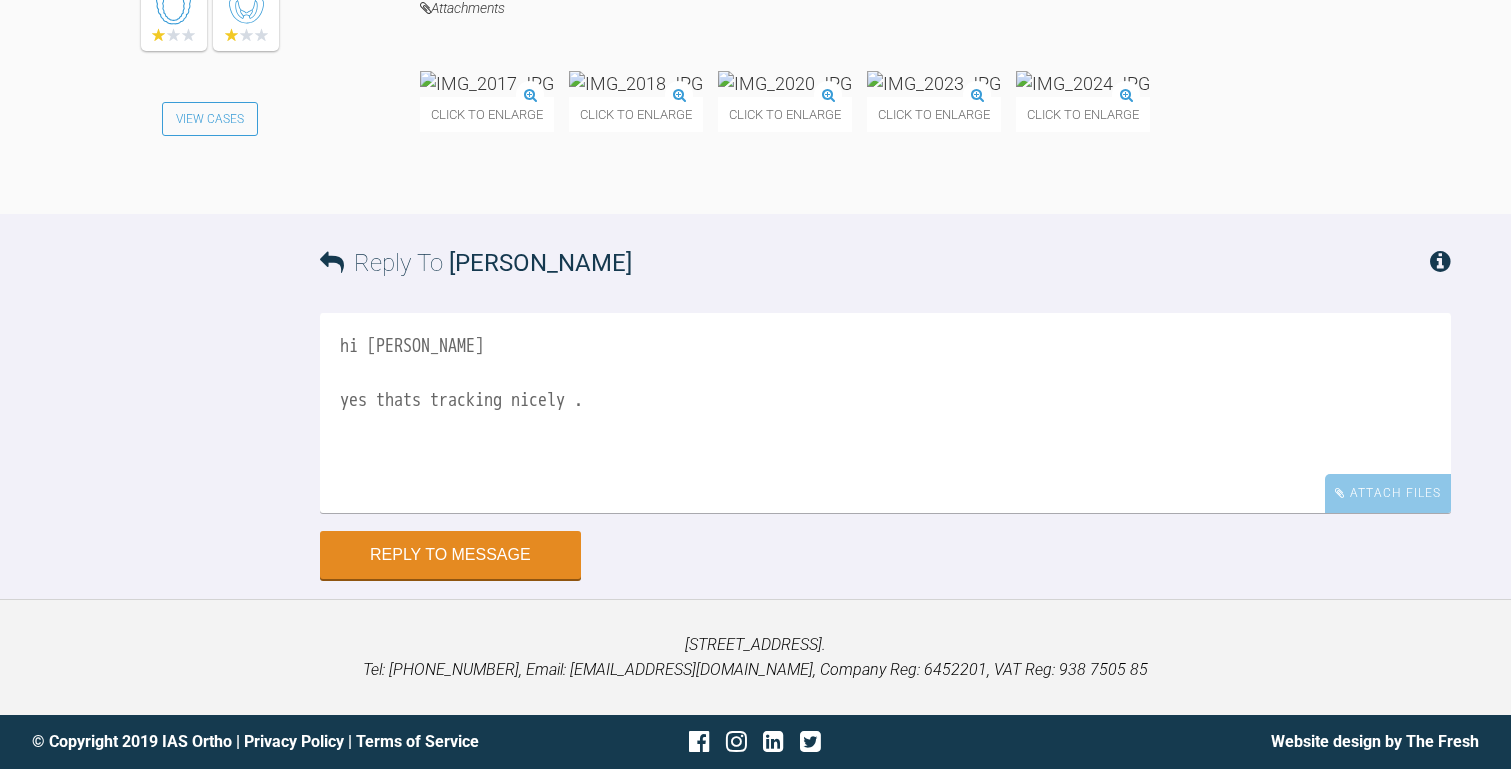 click on "Reply To   Cathryn Sherlock hi catie
yes thats tracking nicely .
Attach Files Drag and drop  files  here! Reply to Message" at bounding box center (755, 396) 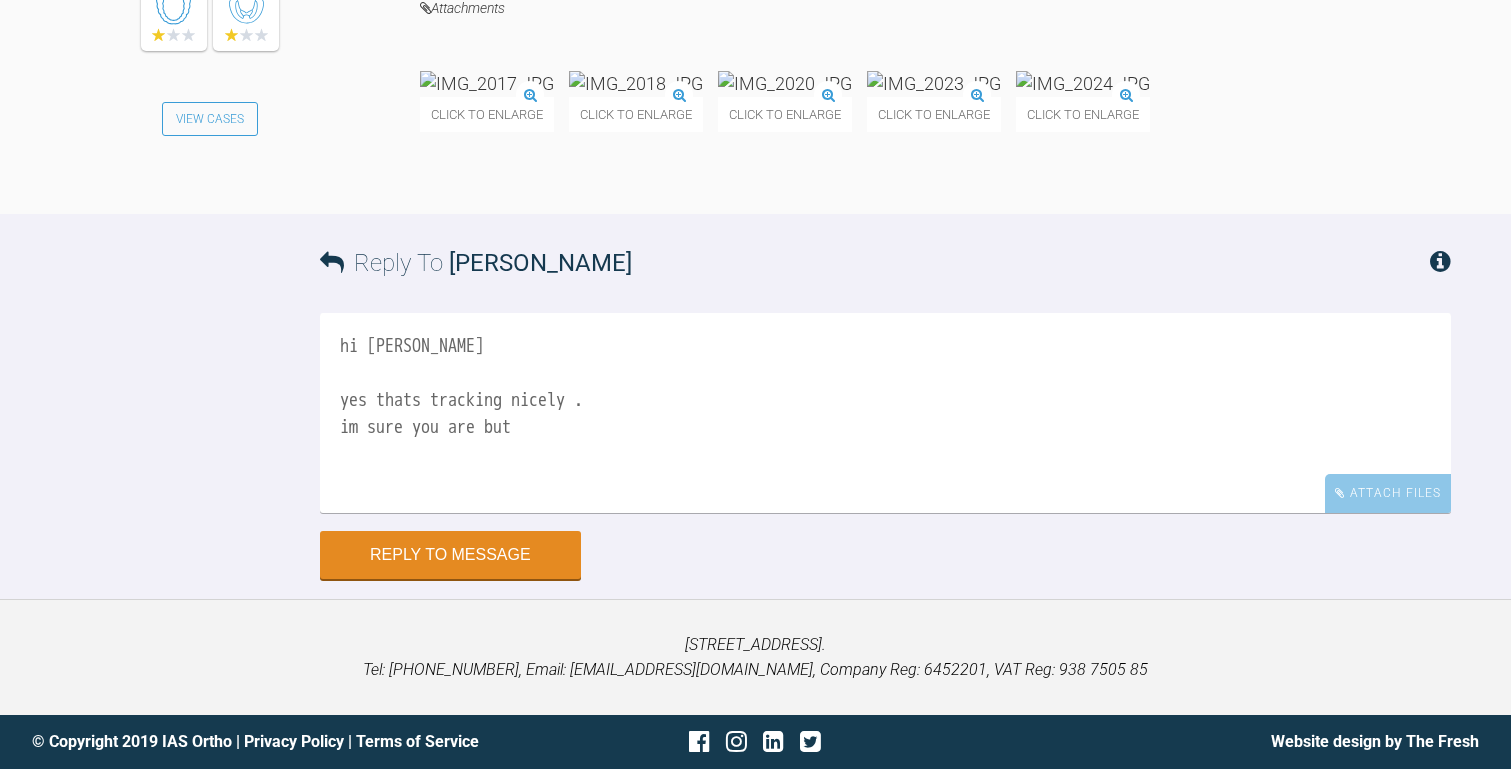 scroll, scrollTop: 11550, scrollLeft: 0, axis: vertical 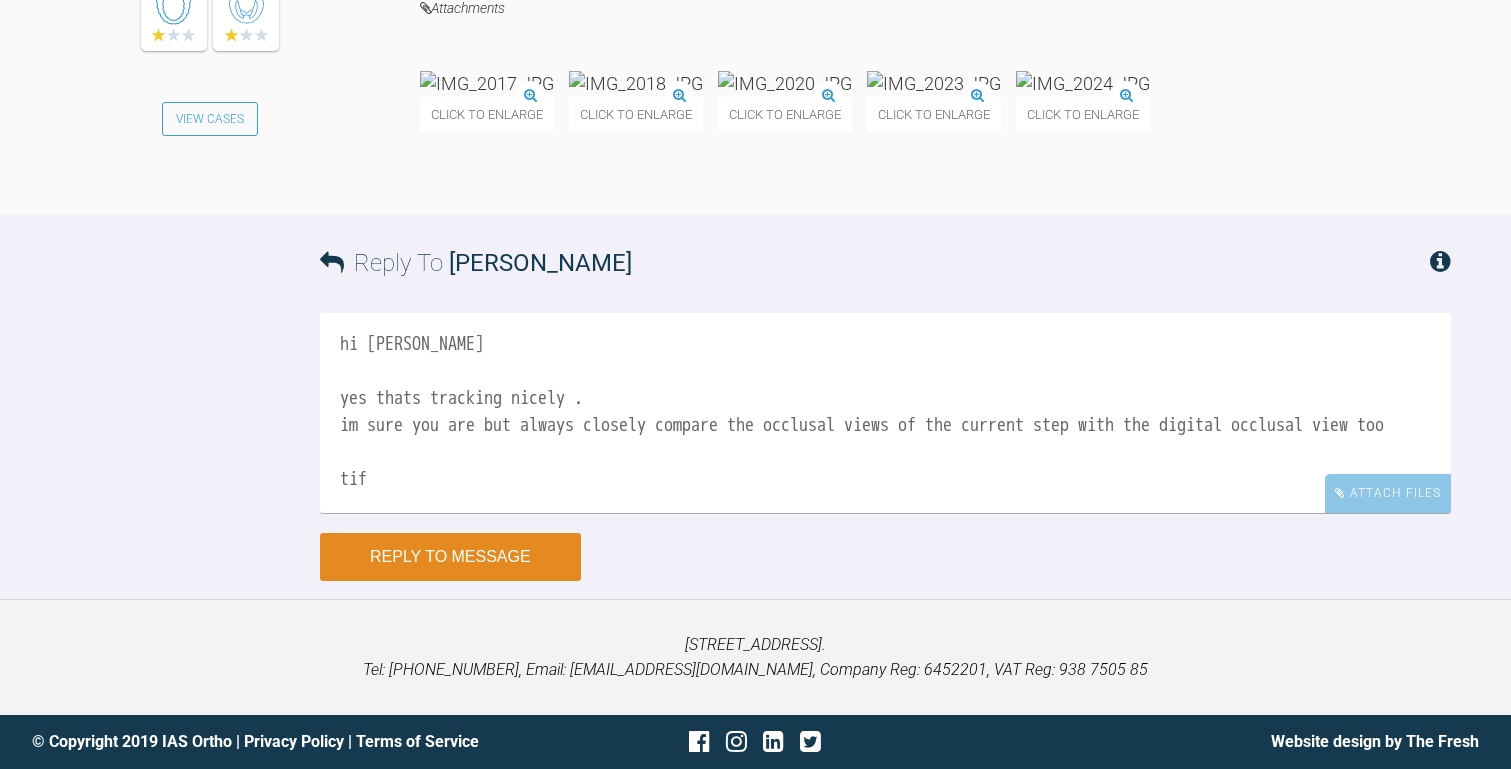 type on "hi catie
yes thats tracking nicely .
im sure you are but always closely compare the occlusal views of the current step with the digital occlusal view too
tif" 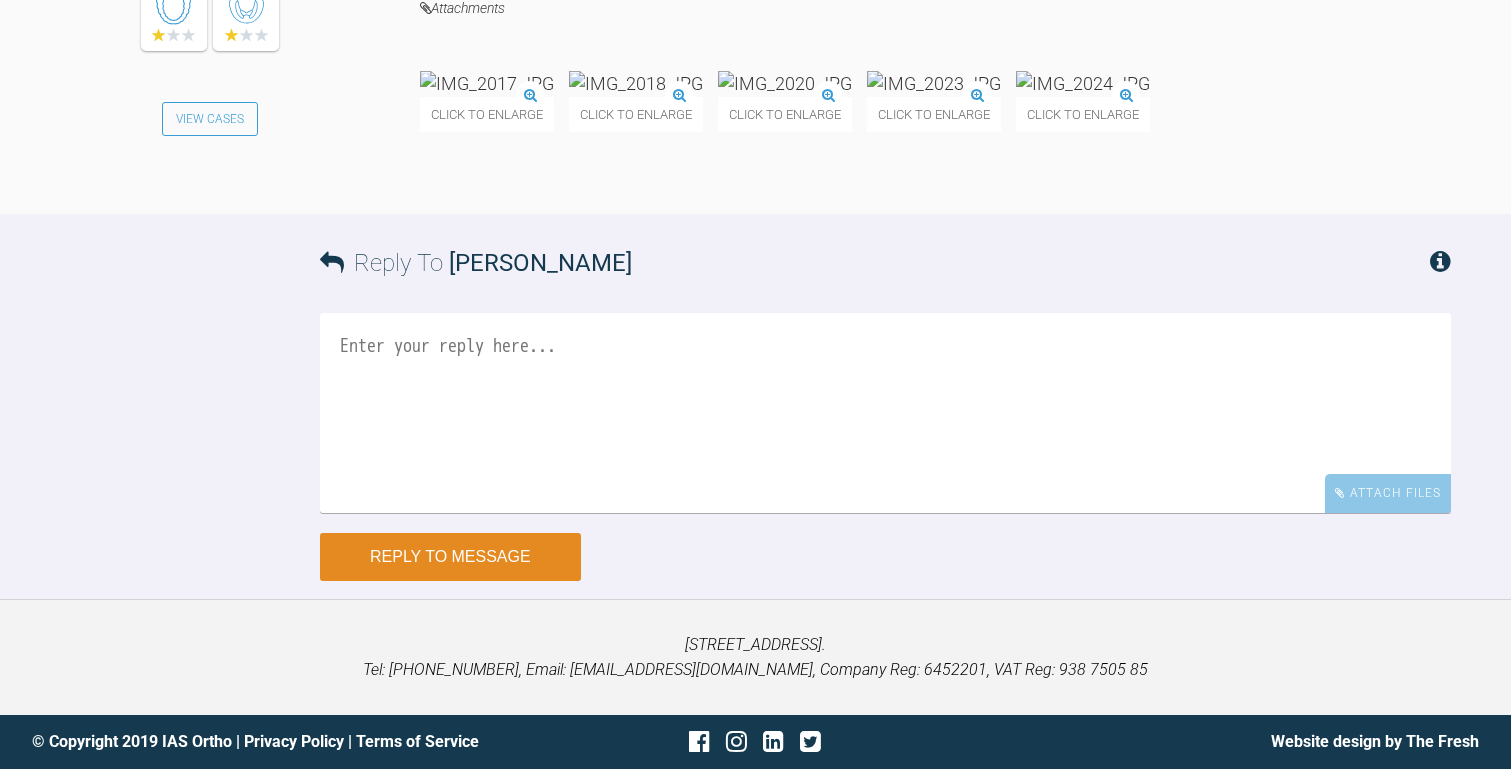scroll, scrollTop: 0, scrollLeft: 0, axis: both 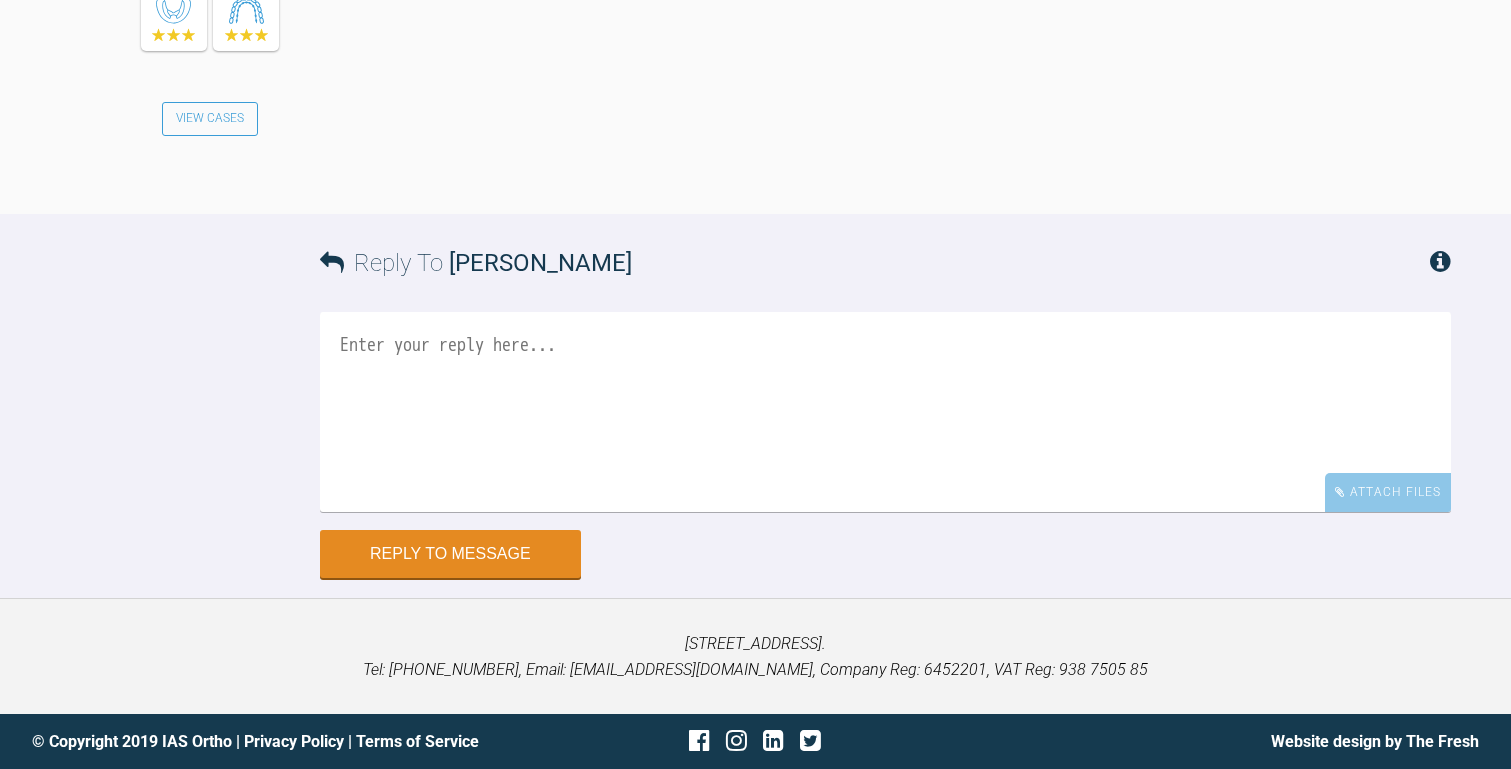 click on "hi catie
yes thats tracking nicely .
im sure you are but always closely compare the occlusal views of the current step with the digital occlusal view too
tif" at bounding box center [935, -85] 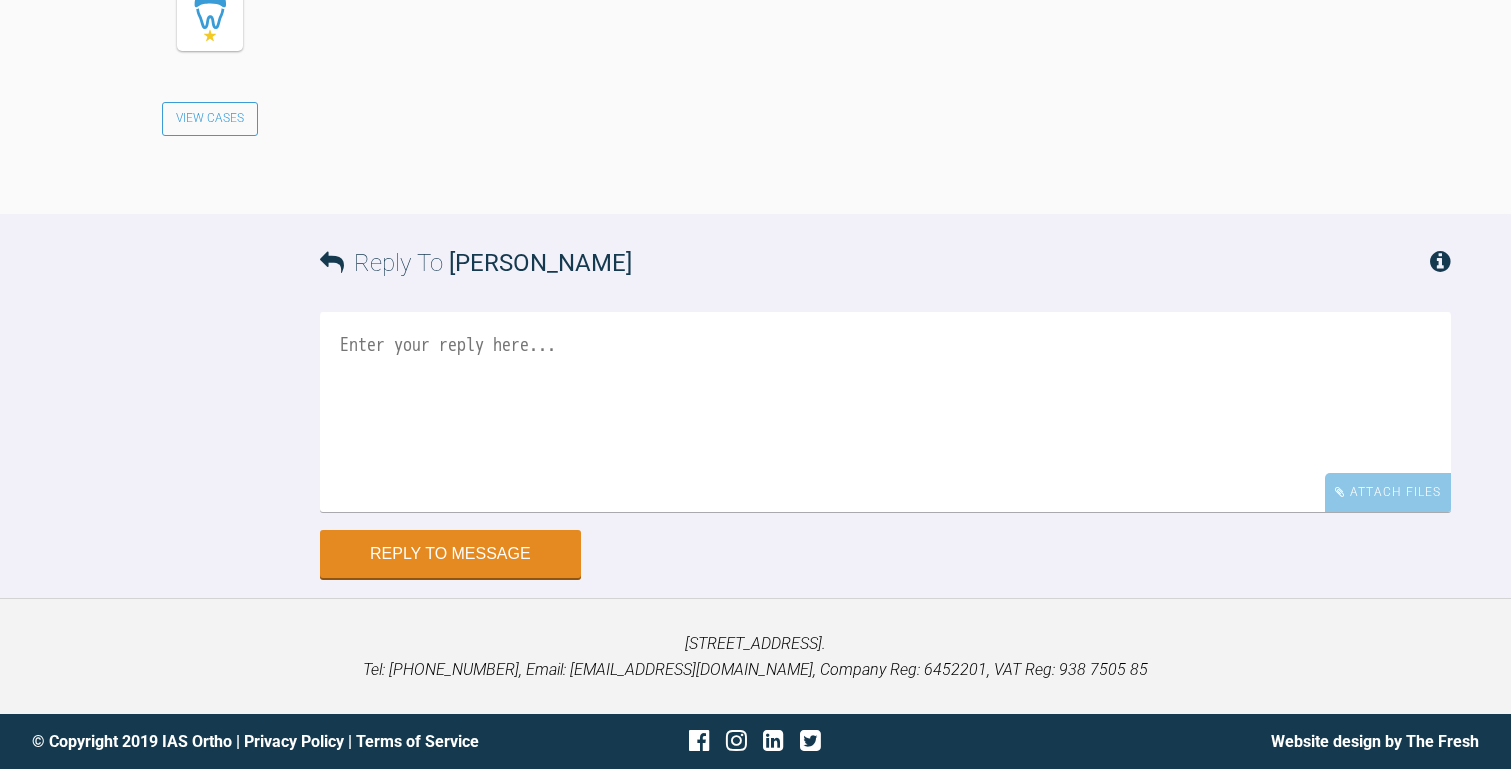 scroll, scrollTop: 38903, scrollLeft: 0, axis: vertical 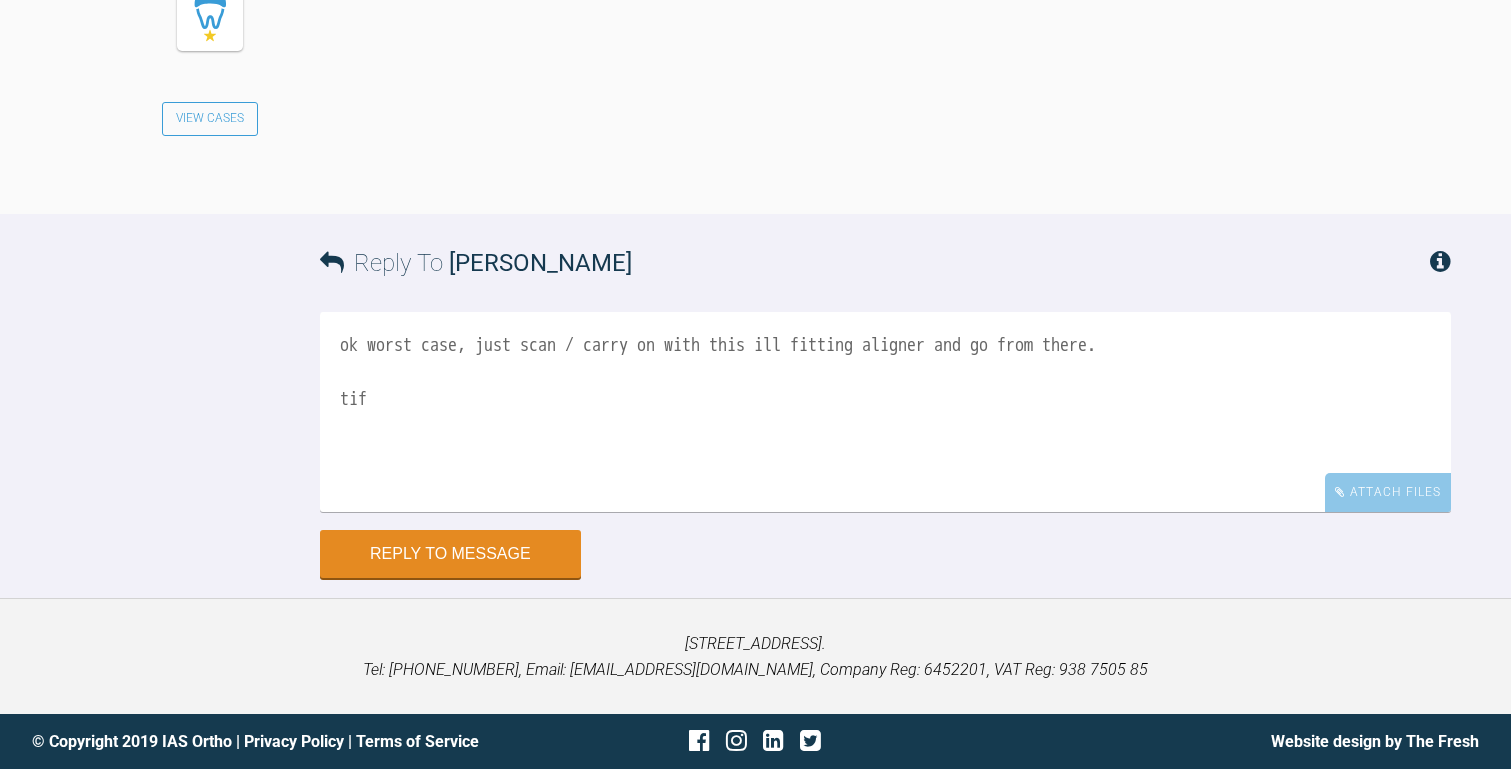 click on "ok worst case, just scan / carry on with this ill fitting aligner and go from there.
tif" at bounding box center (885, 412) 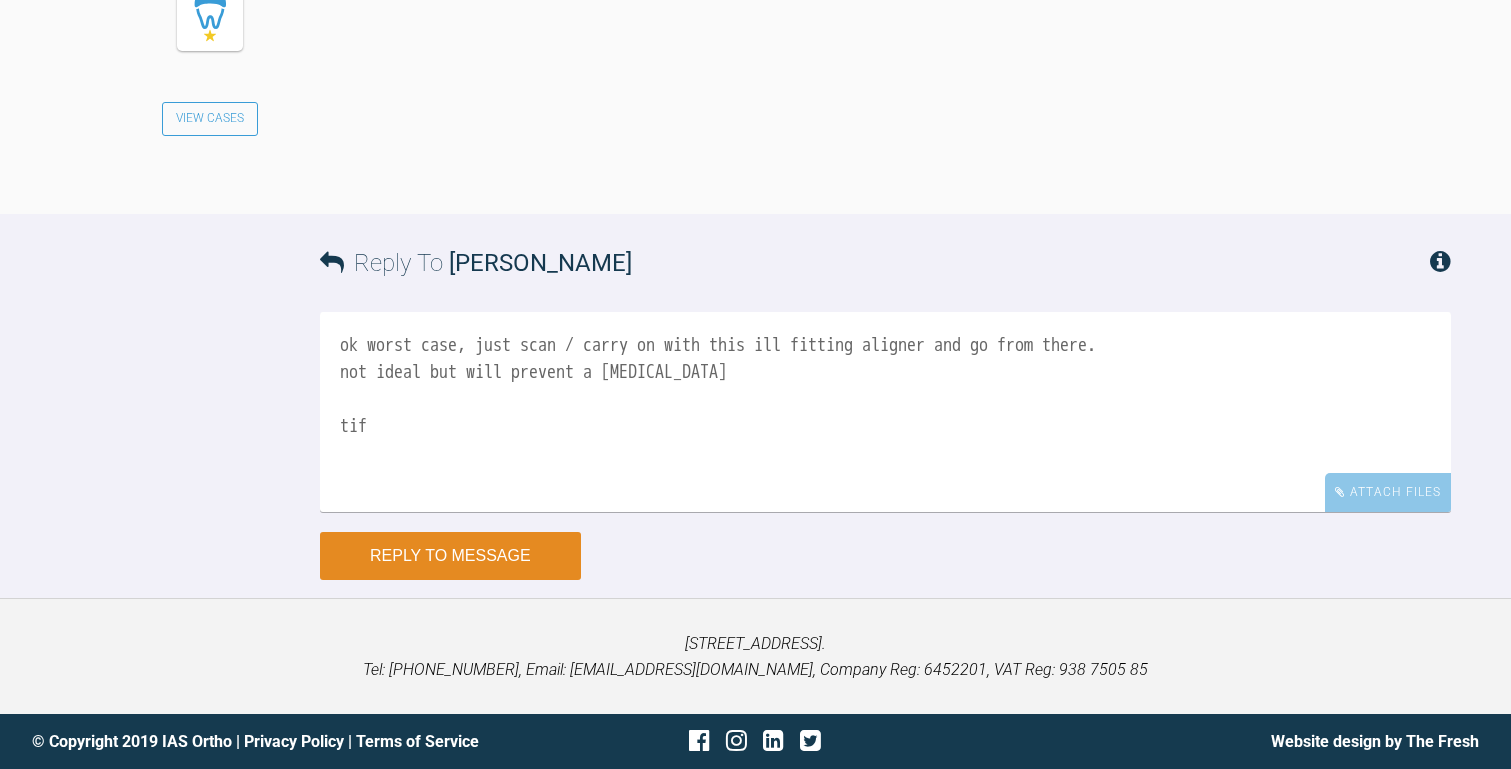 type on "ok worst case, just scan / carry on with this ill fitting aligner and go from there.
not ideal but will prevent a [MEDICAL_DATA]
tif" 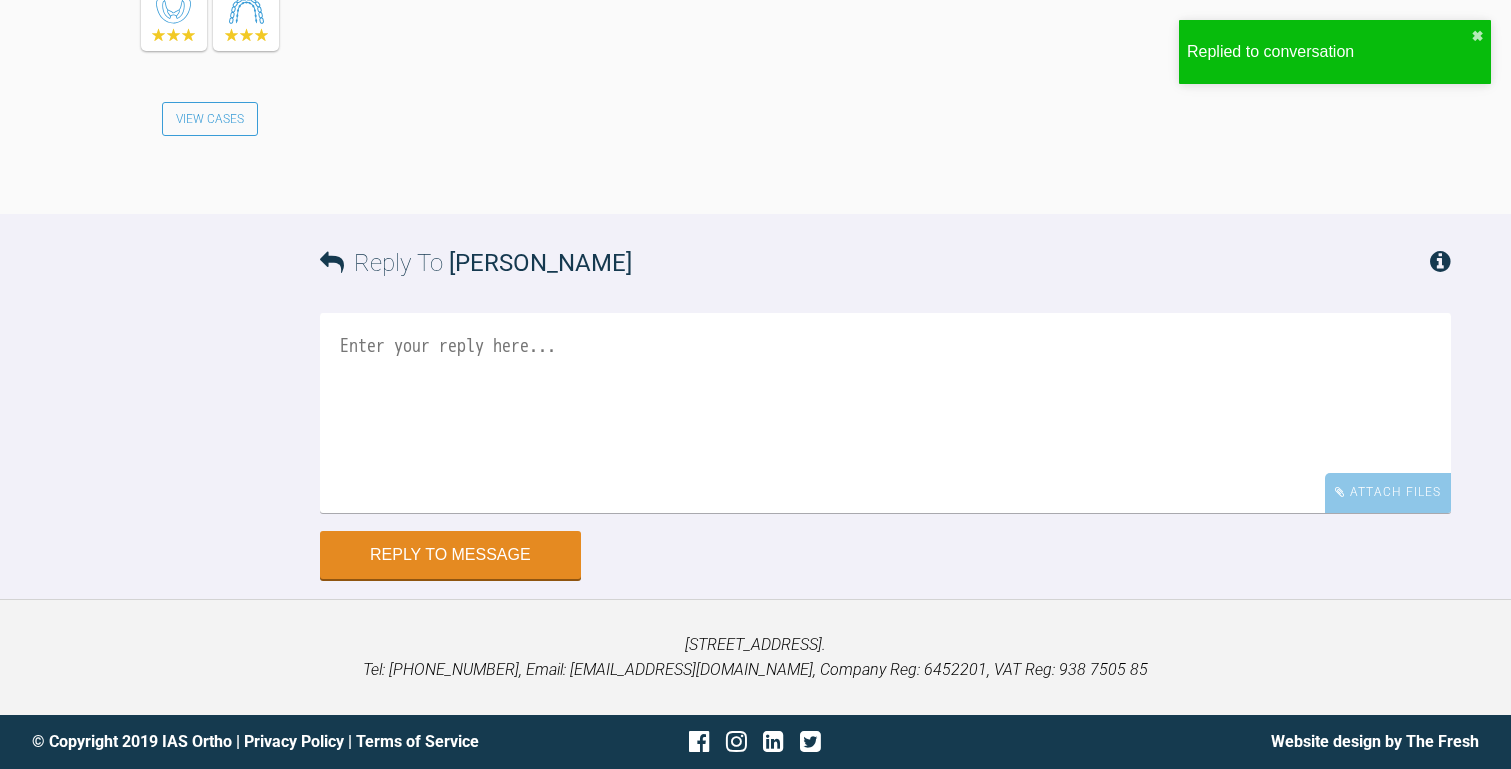 scroll, scrollTop: 39580, scrollLeft: 0, axis: vertical 